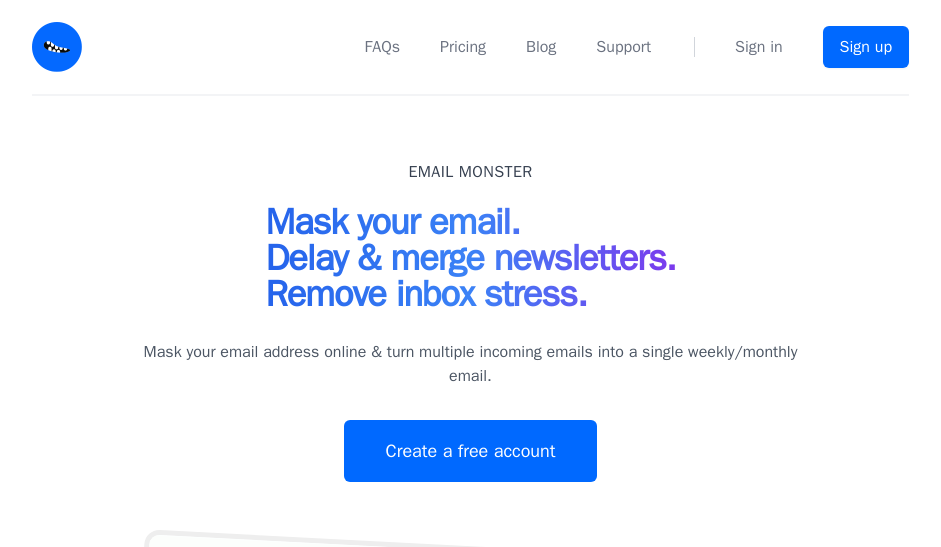 scroll, scrollTop: 0, scrollLeft: 0, axis: both 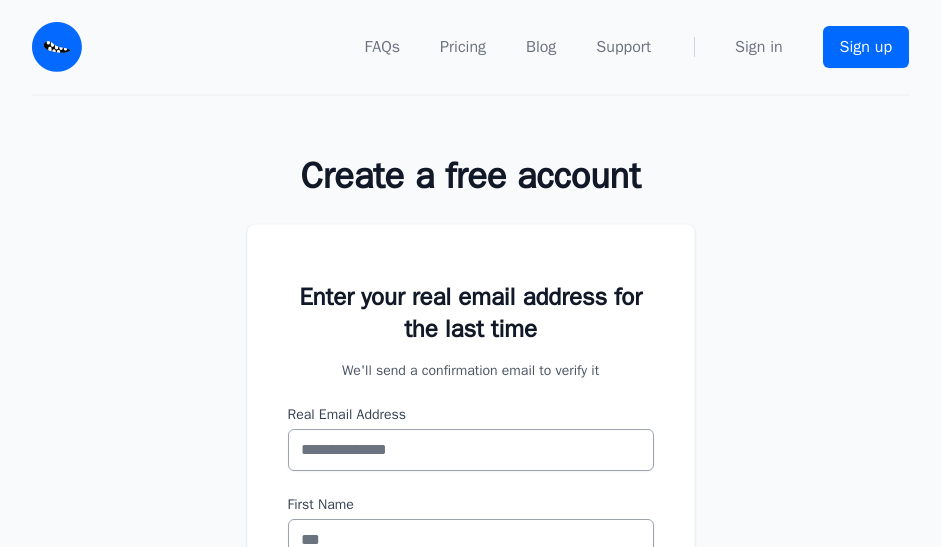 click on "Real Email Address" at bounding box center [471, 450] 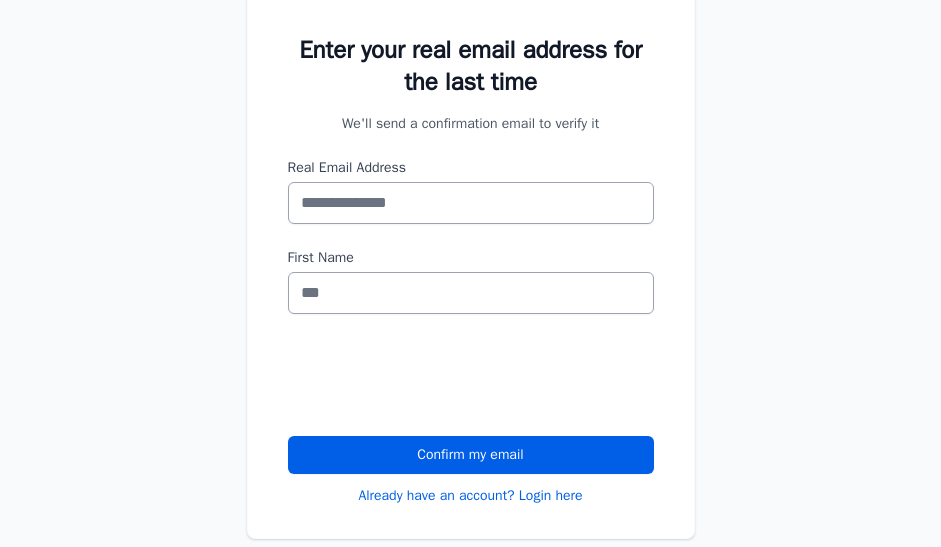 scroll, scrollTop: 300, scrollLeft: 0, axis: vertical 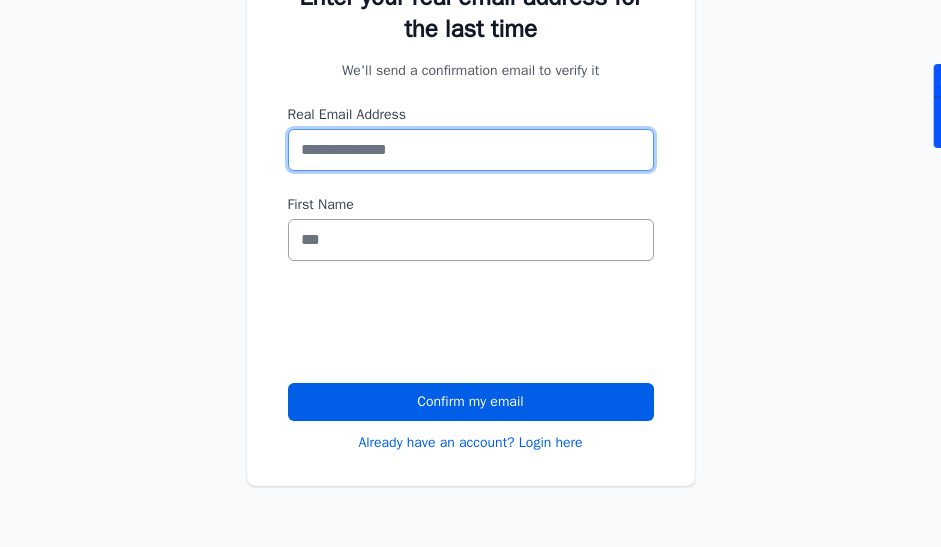 click on "Real Email Address" at bounding box center (471, 150) 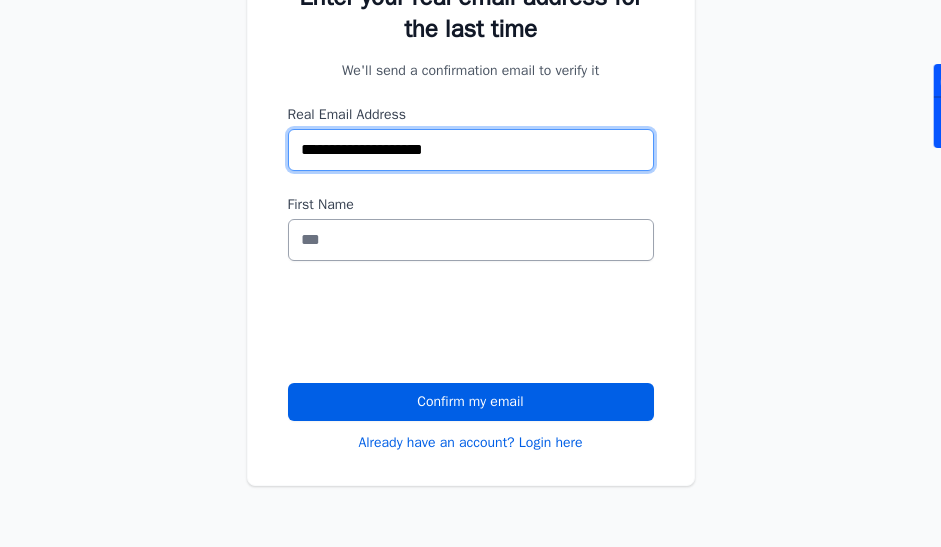 type on "**********" 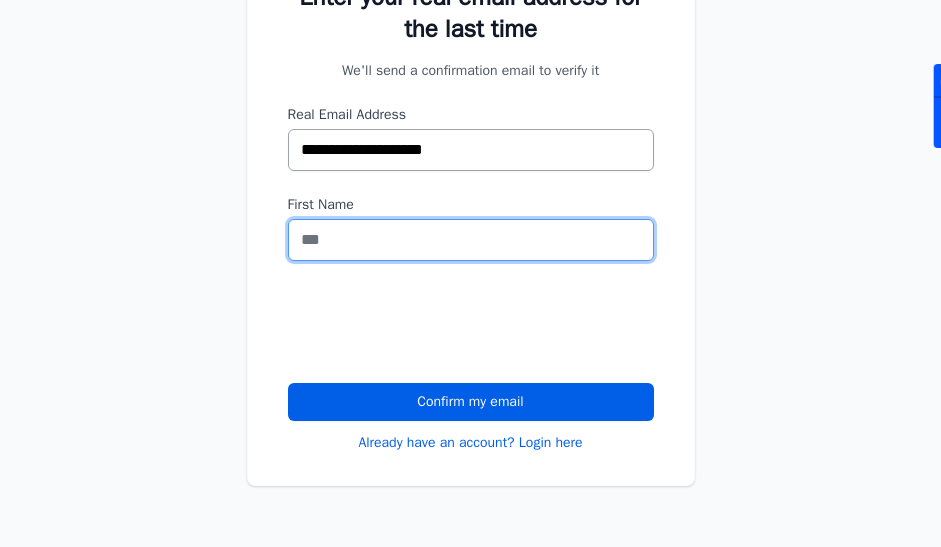 click on "First Name" at bounding box center [471, 240] 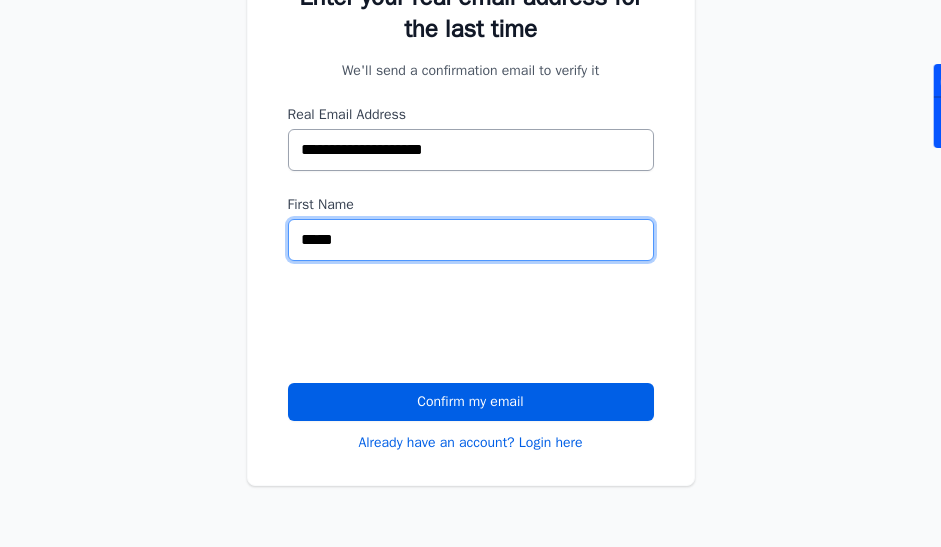 type on "*****" 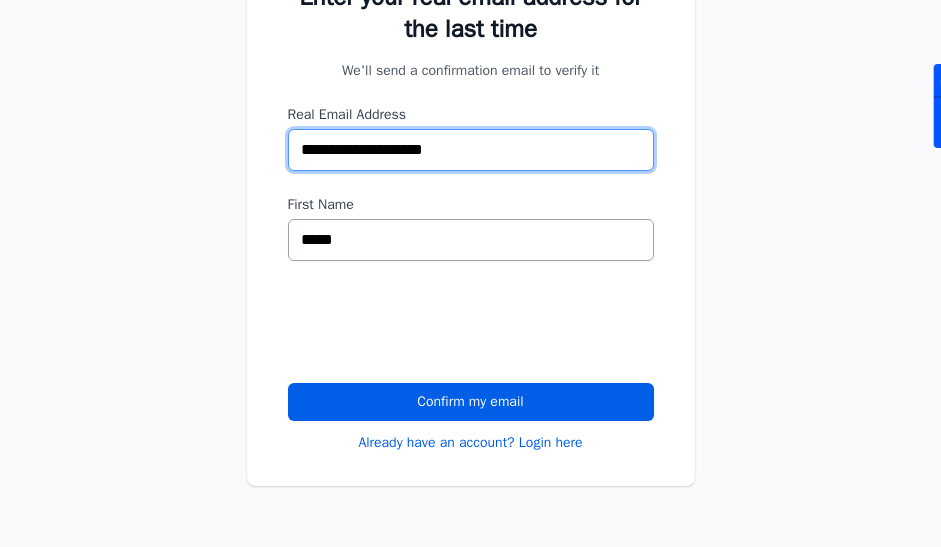 drag, startPoint x: 517, startPoint y: 160, endPoint x: 207, endPoint y: 140, distance: 310.6445 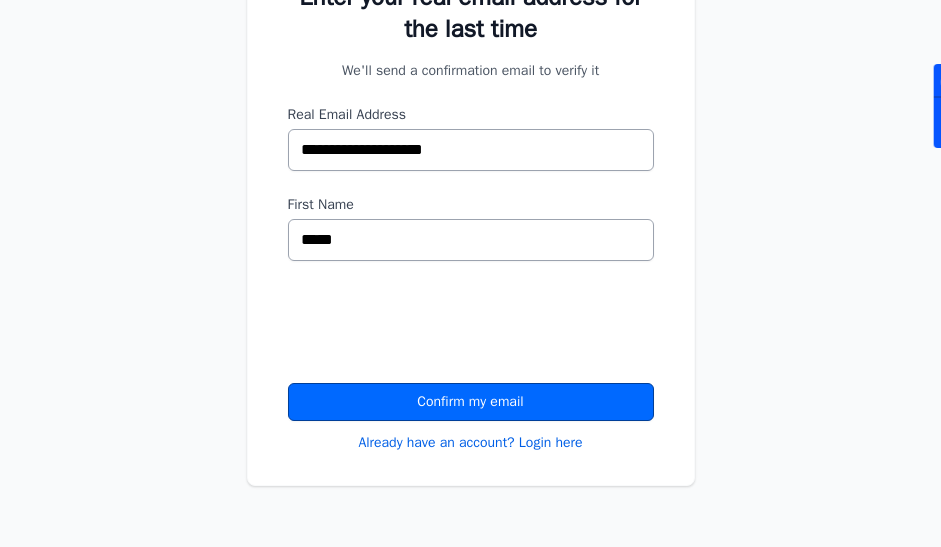 click on "Confirm my email" at bounding box center (471, 402) 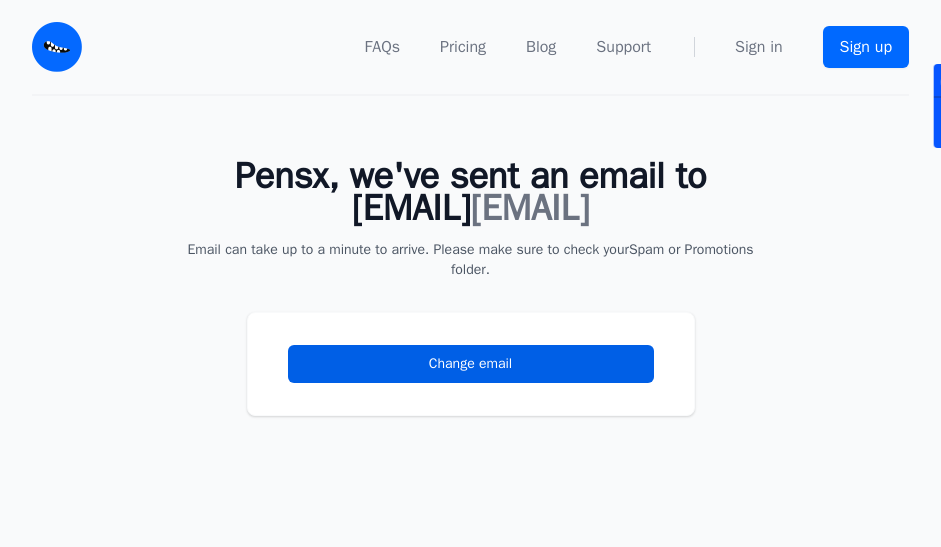 scroll, scrollTop: 0, scrollLeft: 0, axis: both 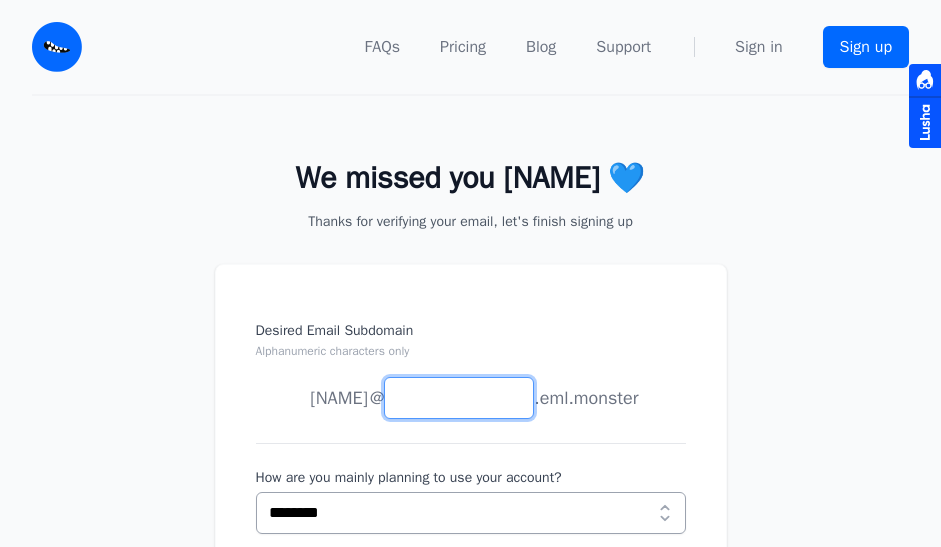 click on "Desired Email Subdomain
Alphanumeric characters only" at bounding box center (459, 398) 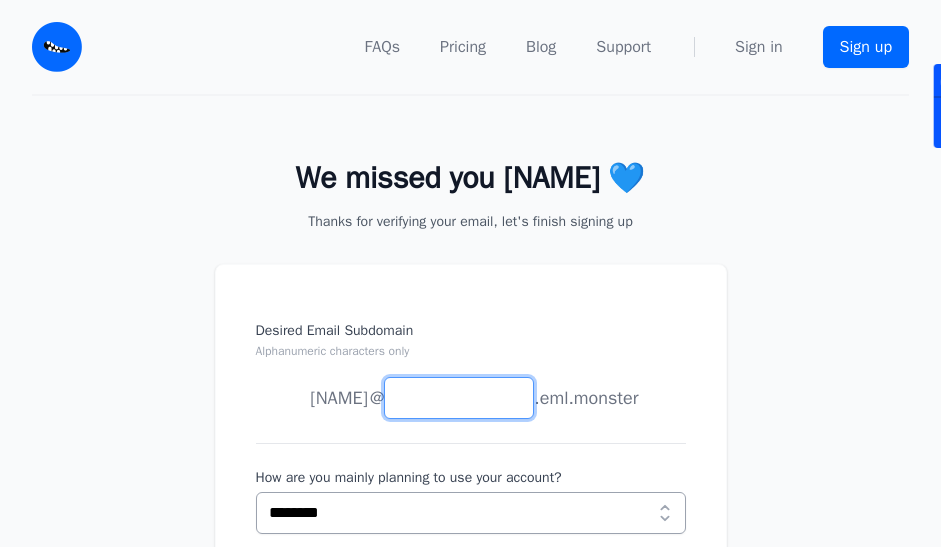 paste on "**********" 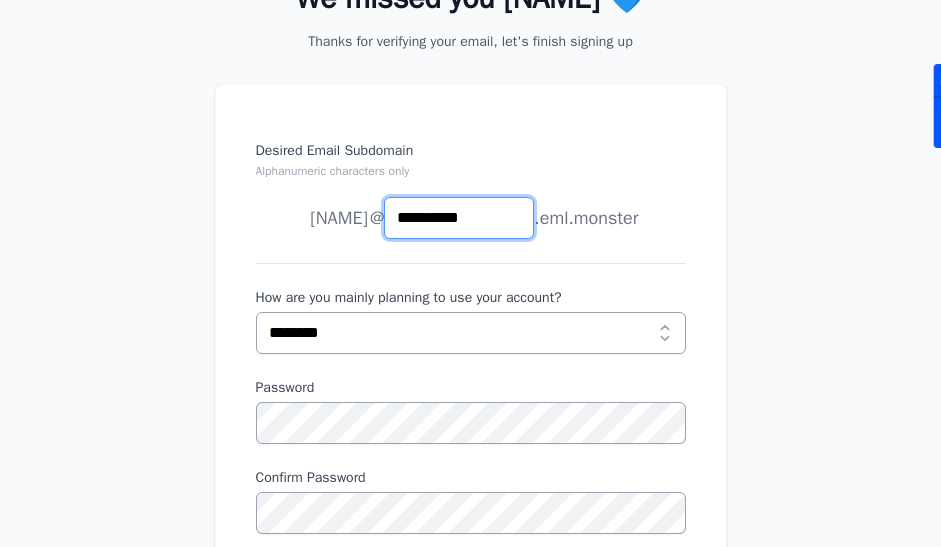 scroll, scrollTop: 200, scrollLeft: 0, axis: vertical 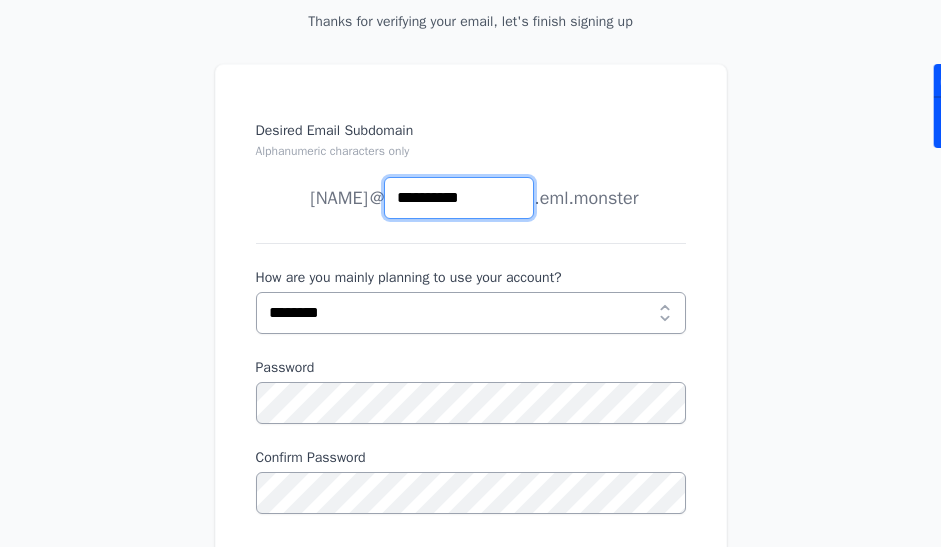type on "**********" 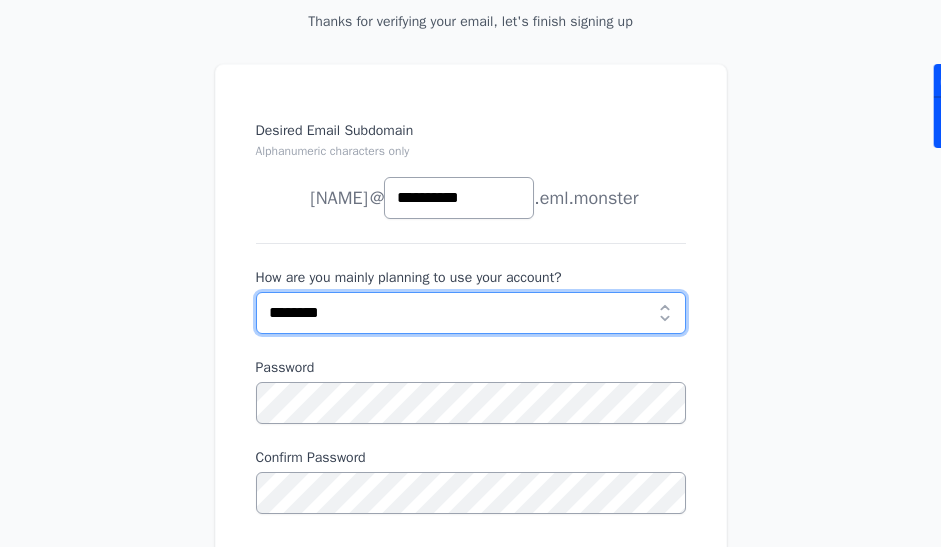 click on "**********" at bounding box center [471, 313] 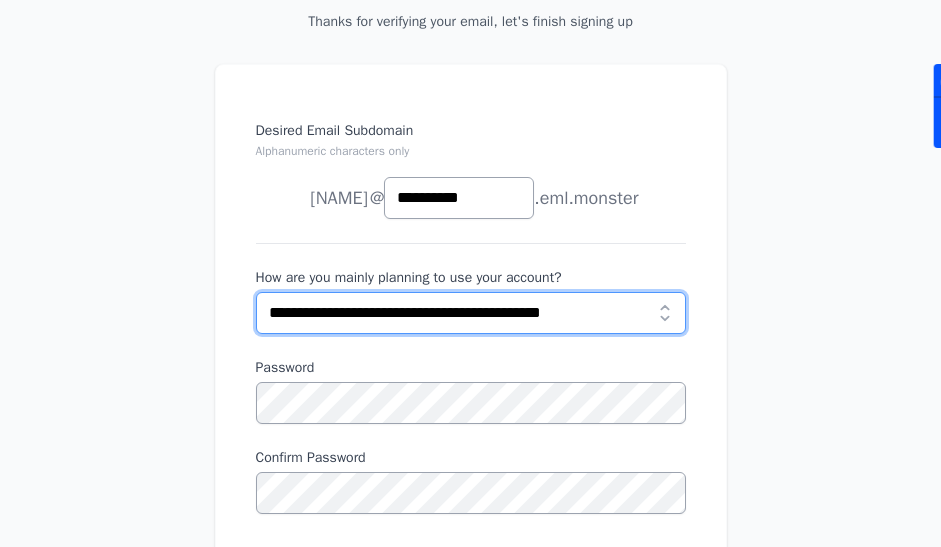 click on "**********" at bounding box center (471, 313) 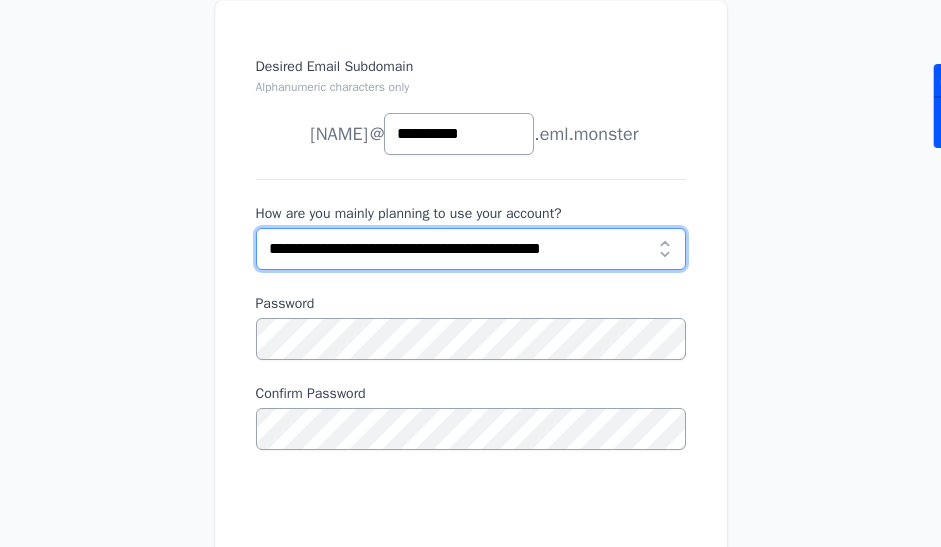 scroll, scrollTop: 300, scrollLeft: 0, axis: vertical 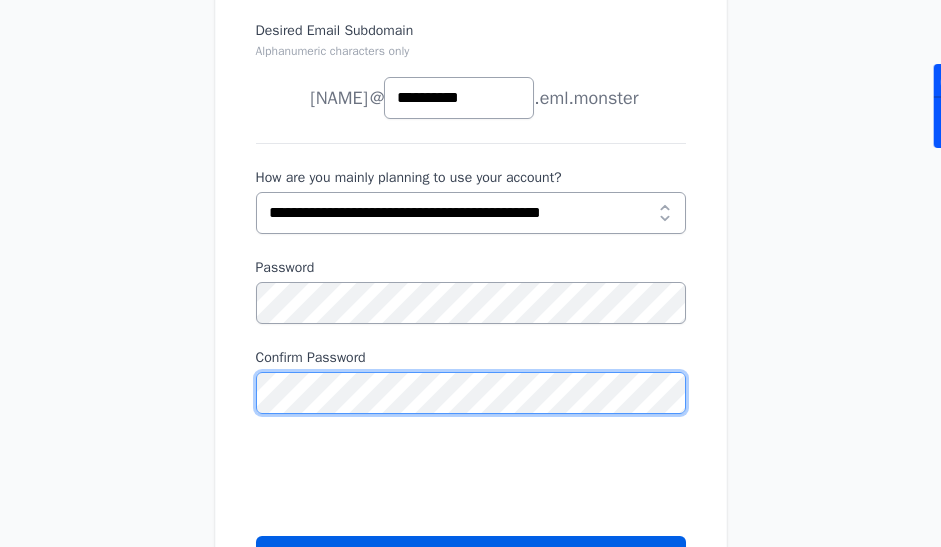 click on "Register" at bounding box center [471, 555] 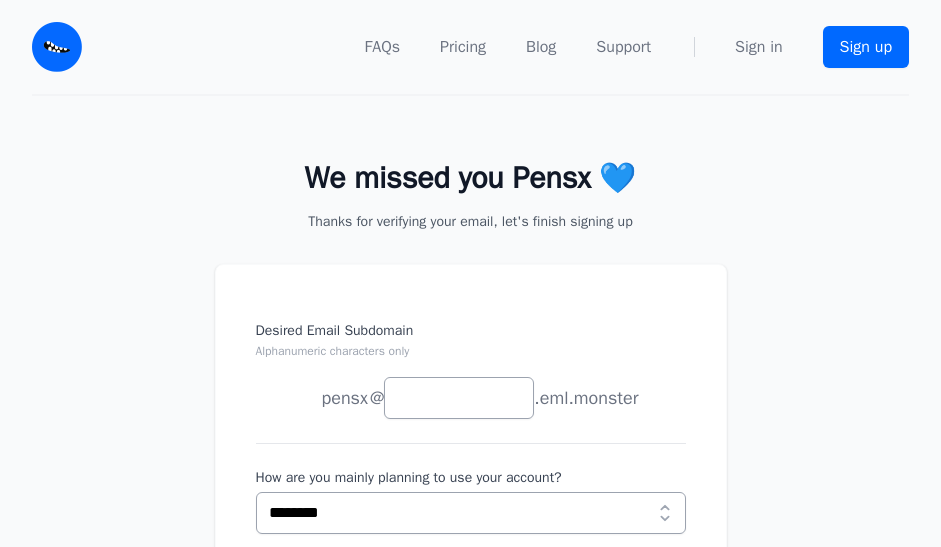scroll, scrollTop: 0, scrollLeft: 0, axis: both 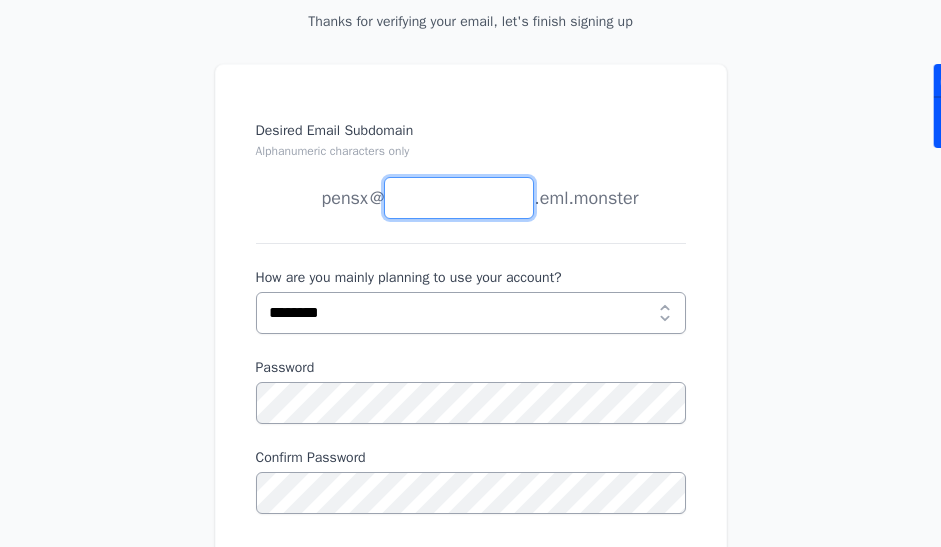 click on "Desired Email Subdomain
Alphanumeric characters only" at bounding box center [459, 198] 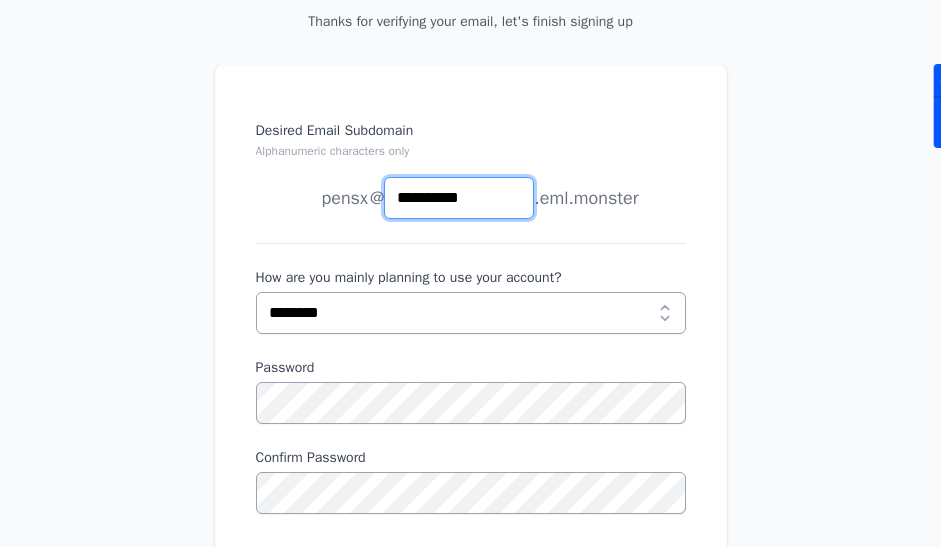 type on "**********" 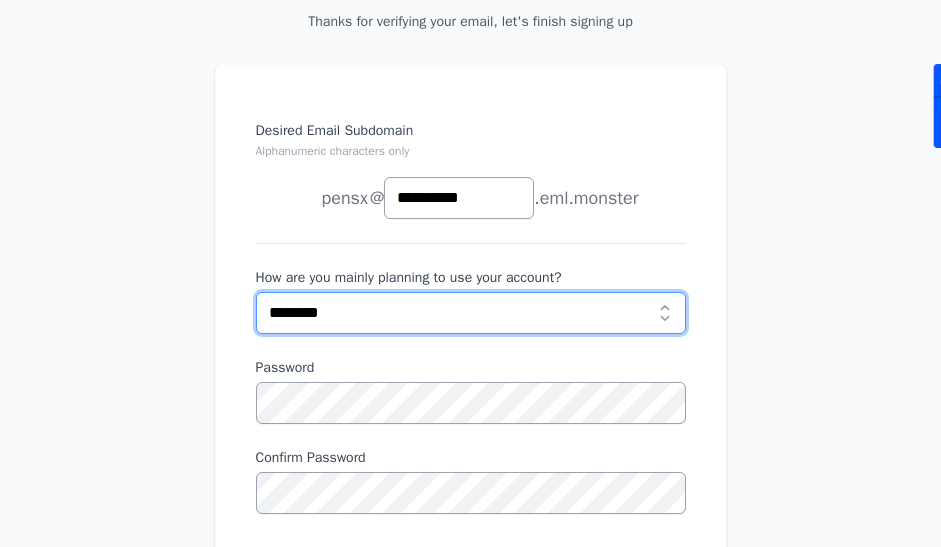 click on "**********" at bounding box center (471, 313) 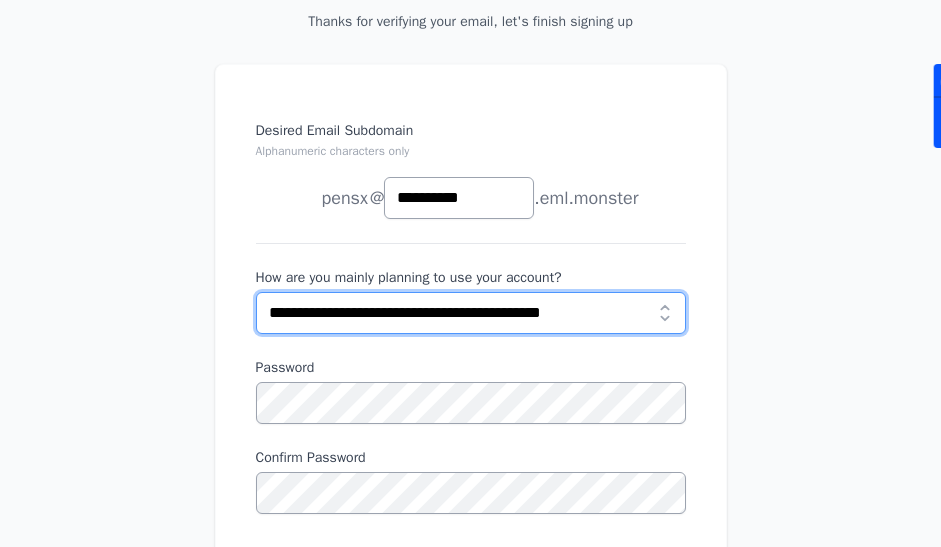 click on "**********" at bounding box center [471, 313] 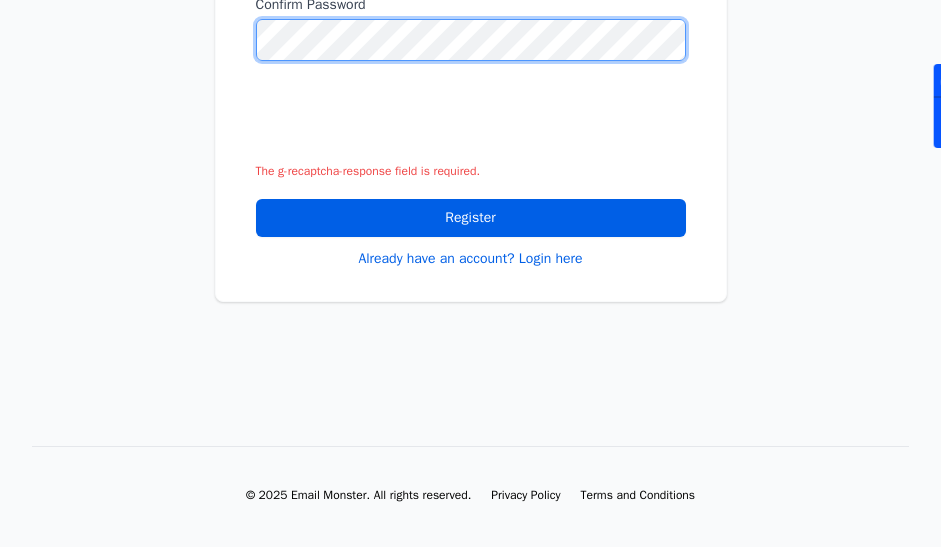 scroll, scrollTop: 700, scrollLeft: 0, axis: vertical 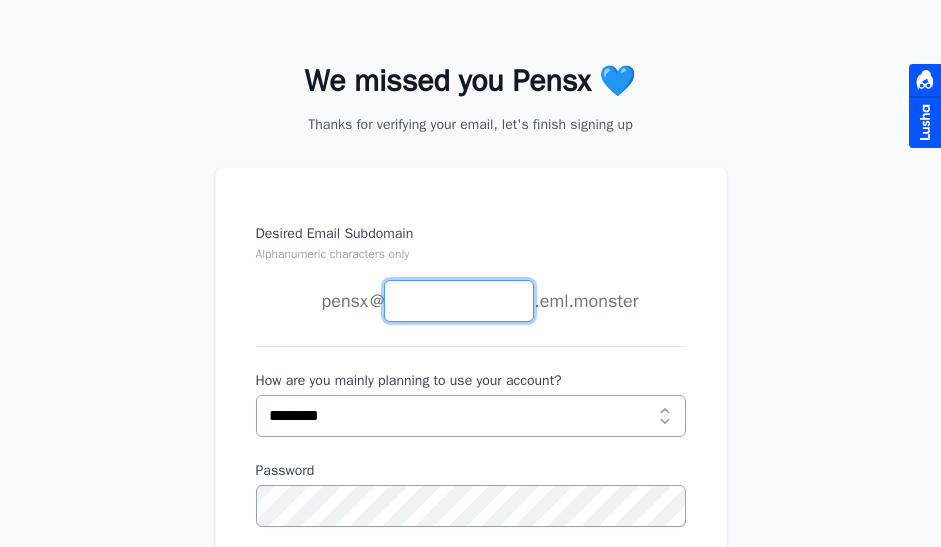 click on "Desired Email Subdomain
Alphanumeric characters only" at bounding box center (459, 301) 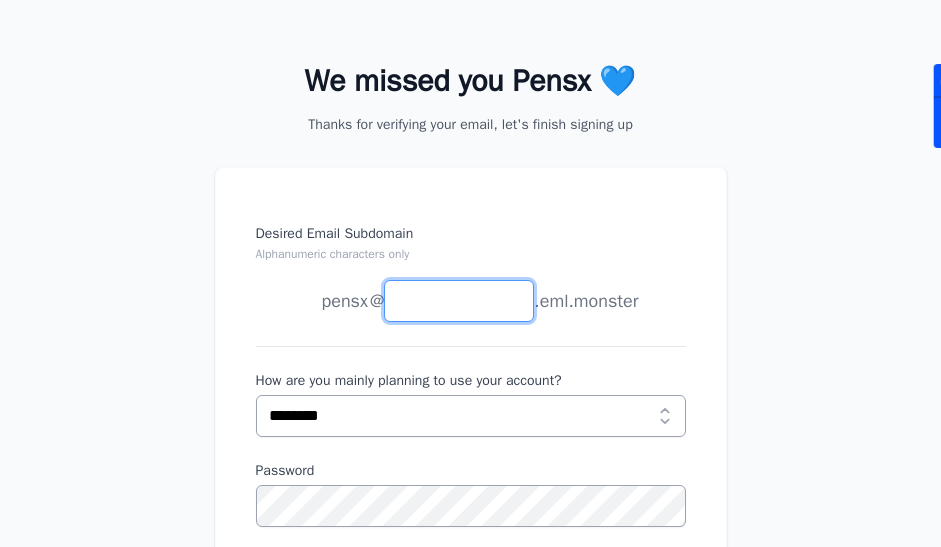 paste on "**********" 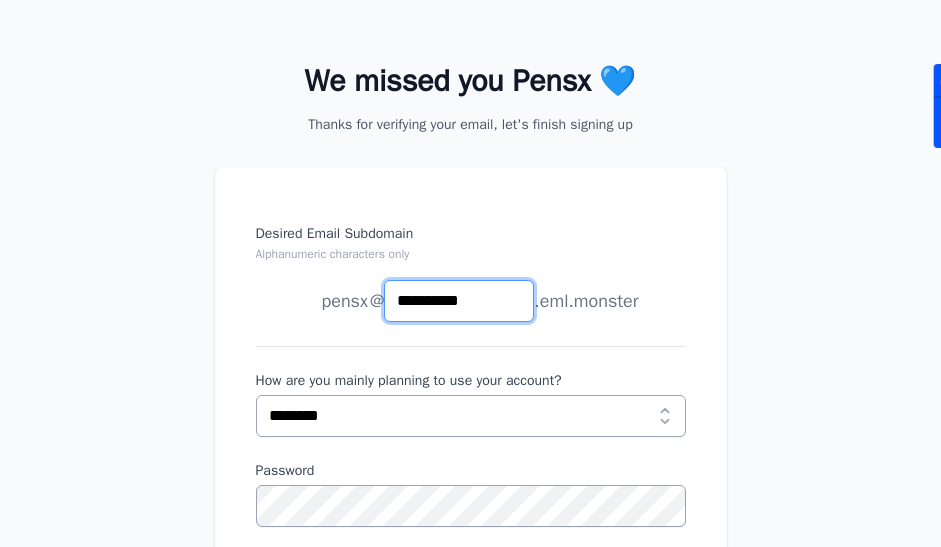 type on "**********" 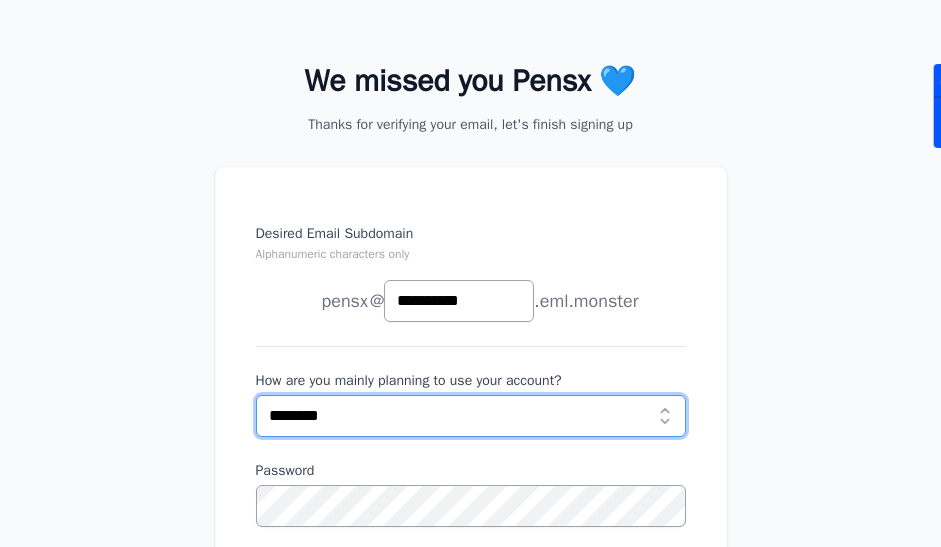 click on "**********" at bounding box center (471, 416) 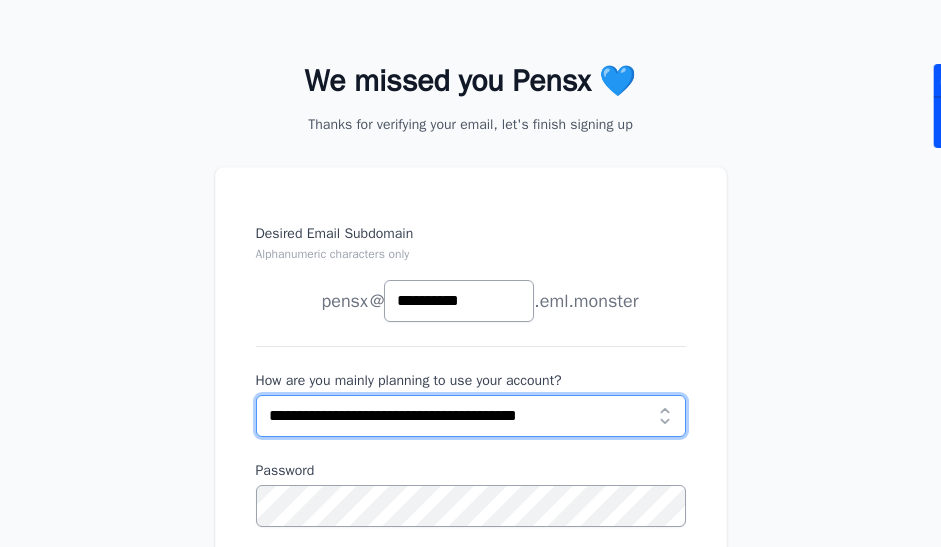 click on "**********" at bounding box center [471, 416] 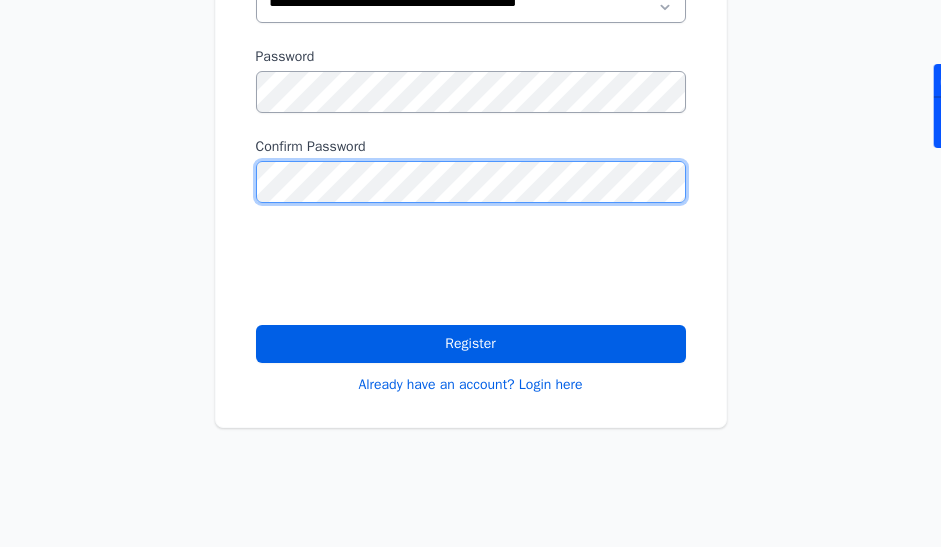 scroll, scrollTop: 597, scrollLeft: 0, axis: vertical 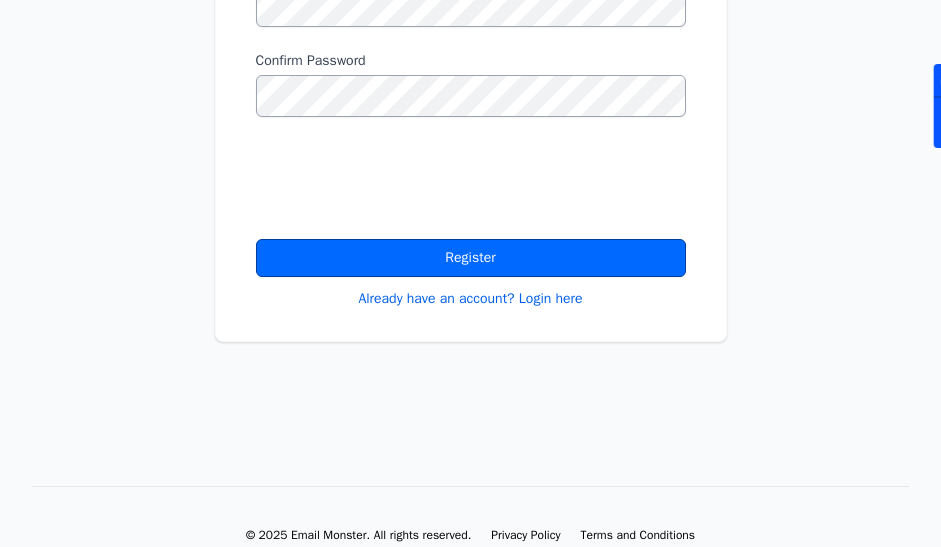 click on "Register" at bounding box center [471, 258] 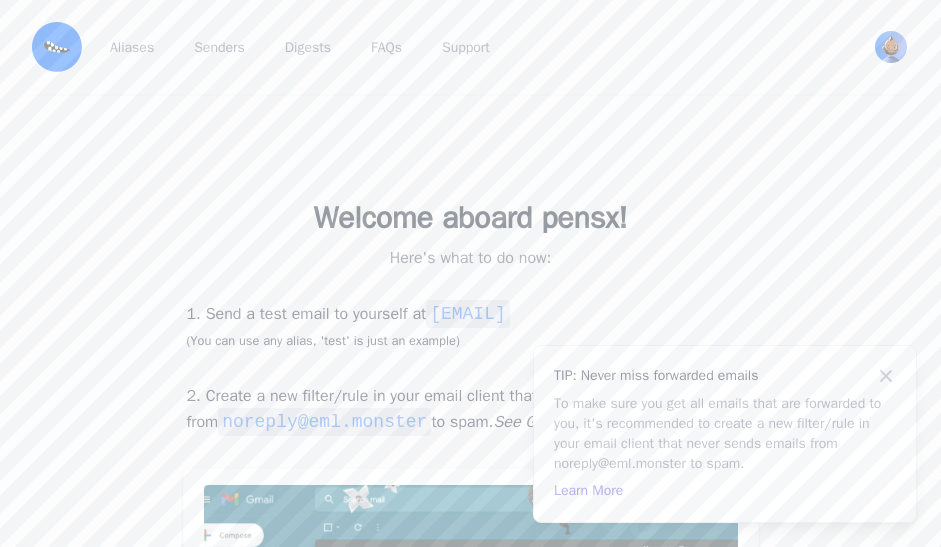 scroll, scrollTop: 0, scrollLeft: 0, axis: both 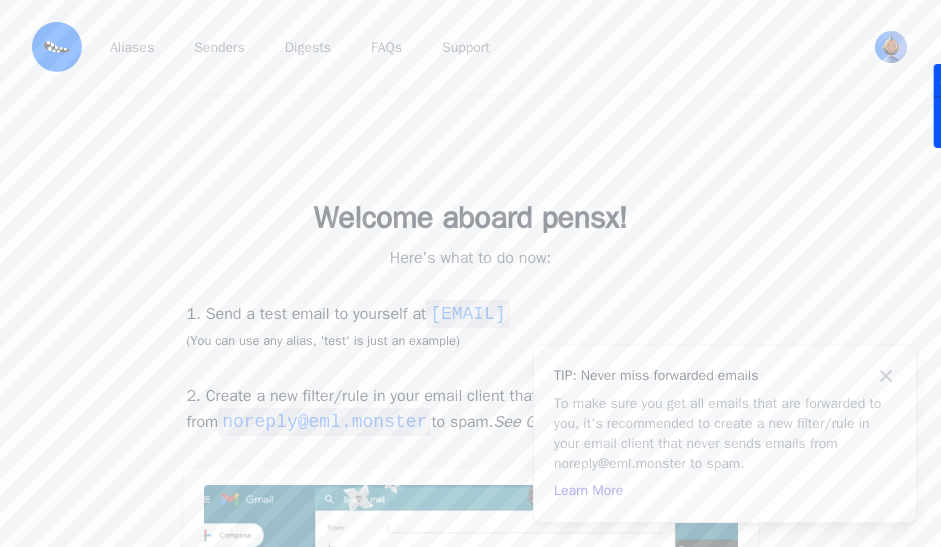 drag, startPoint x: 424, startPoint y: 315, endPoint x: 729, endPoint y: 314, distance: 305.00165 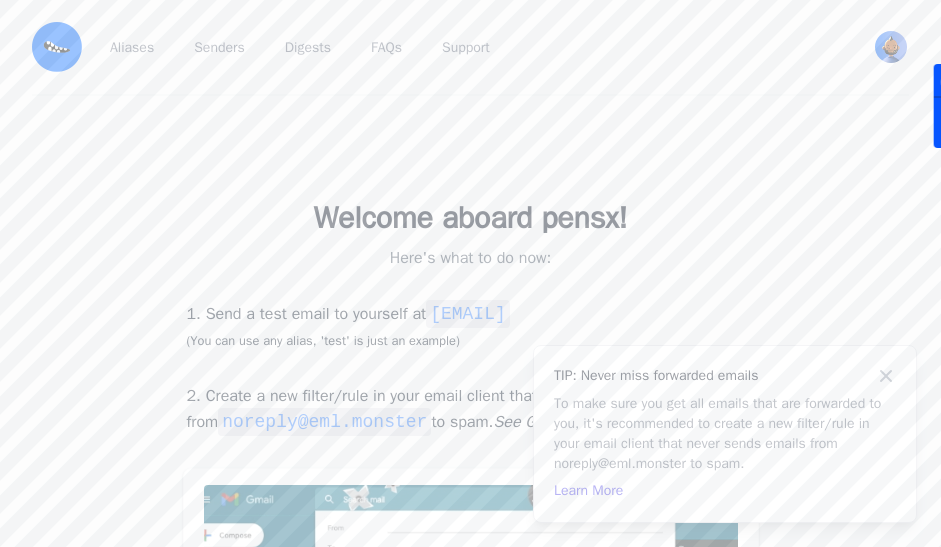 click on "1. Send a test email to yourself at  [EMAIL] (You can use any alias, 'test' is just an example)" at bounding box center [471, 326] 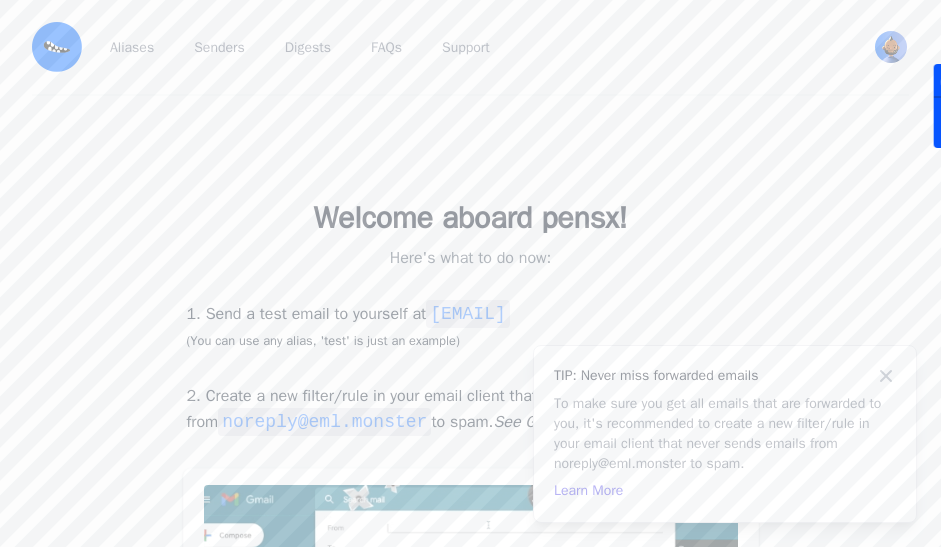 copy on "[EMAIL]" 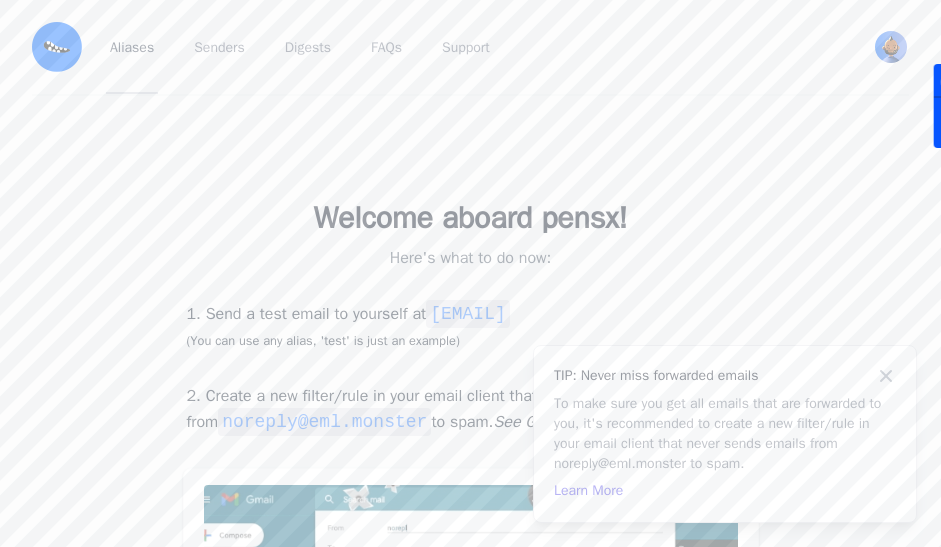click on "Aliases" at bounding box center (132, 47) 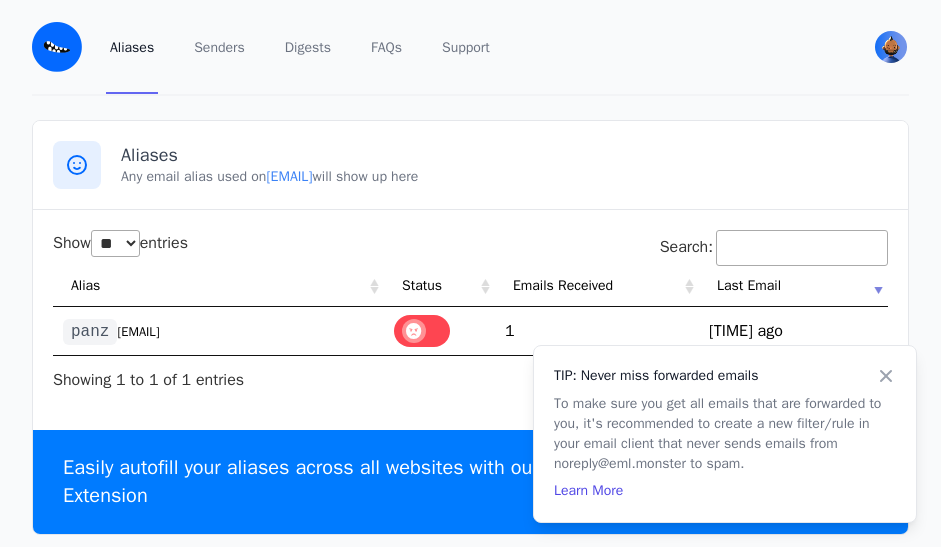 select on "**" 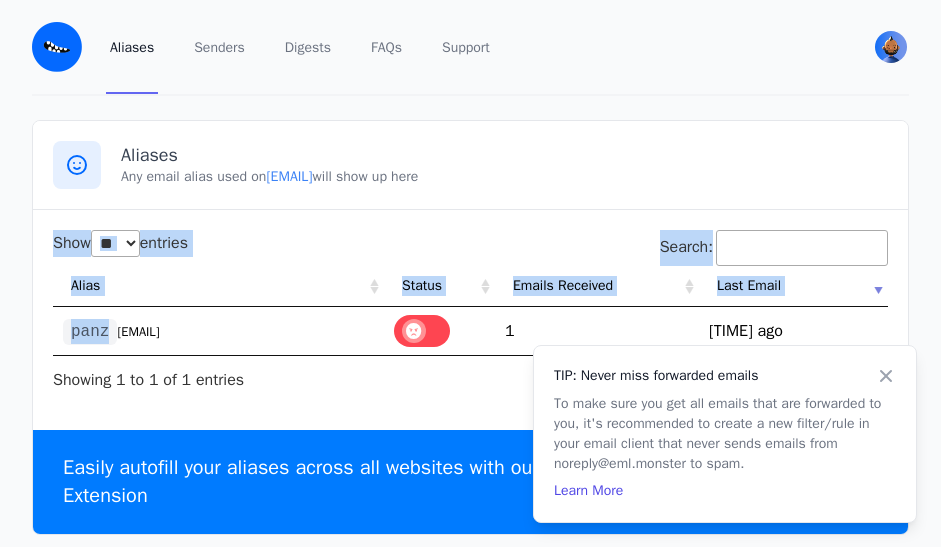 scroll, scrollTop: 0, scrollLeft: 0, axis: both 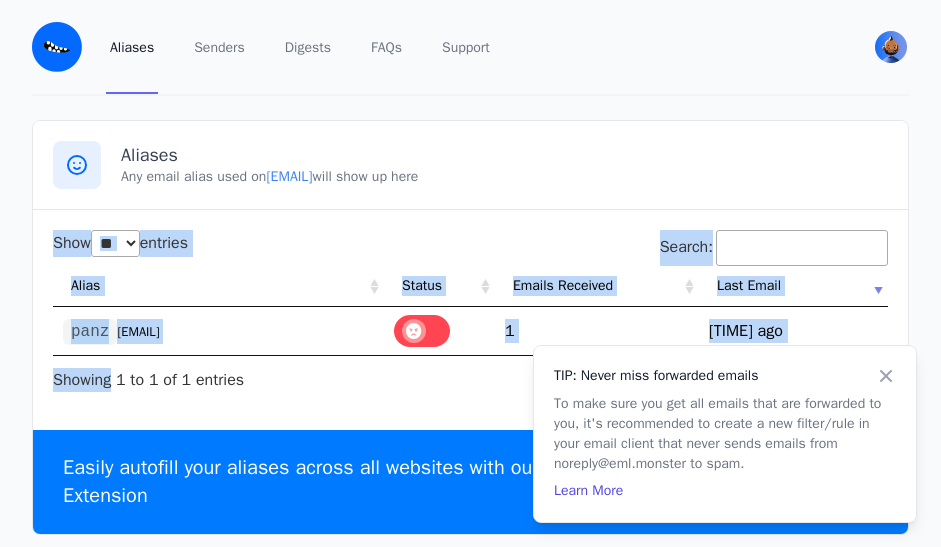 click on "[EMAIL]" at bounding box center (138, 332) 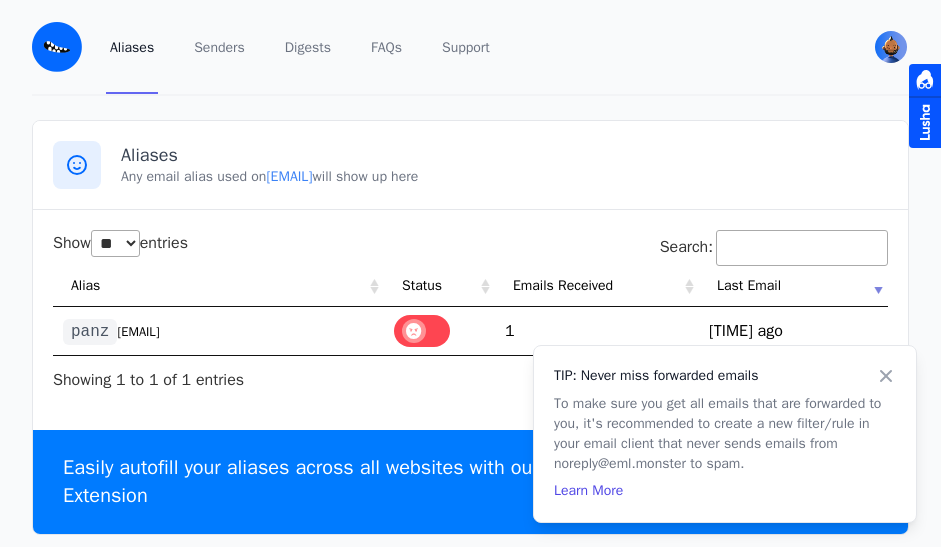 drag, startPoint x: 306, startPoint y: 331, endPoint x: 68, endPoint y: 331, distance: 238 